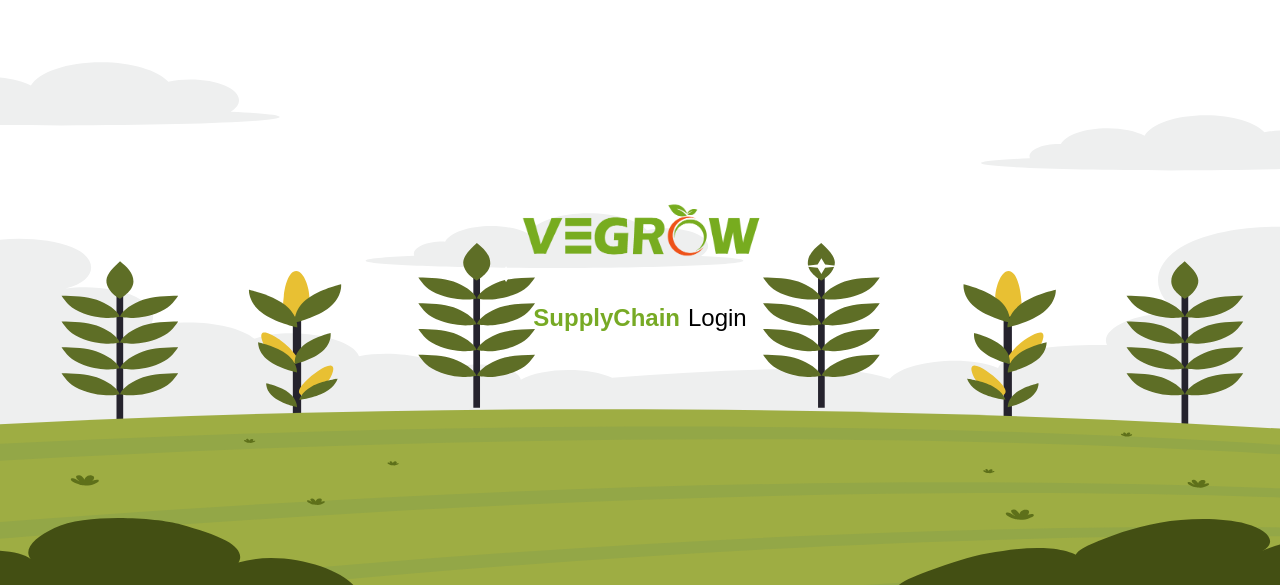 scroll, scrollTop: 0, scrollLeft: 0, axis: both 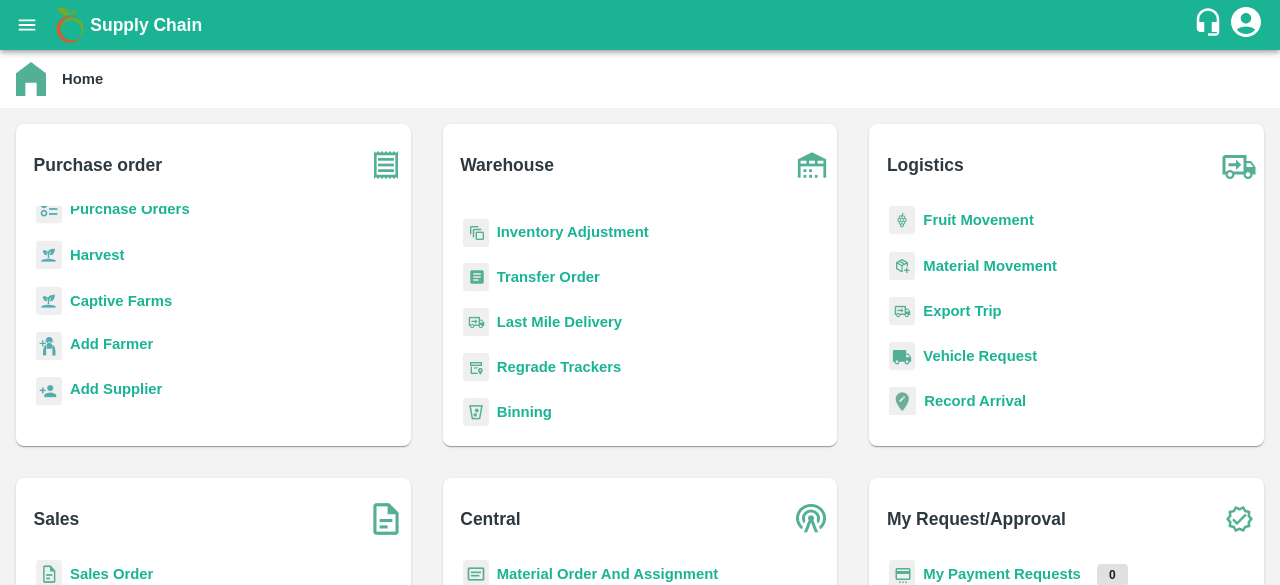 click on "Transfer Order" at bounding box center (548, 277) 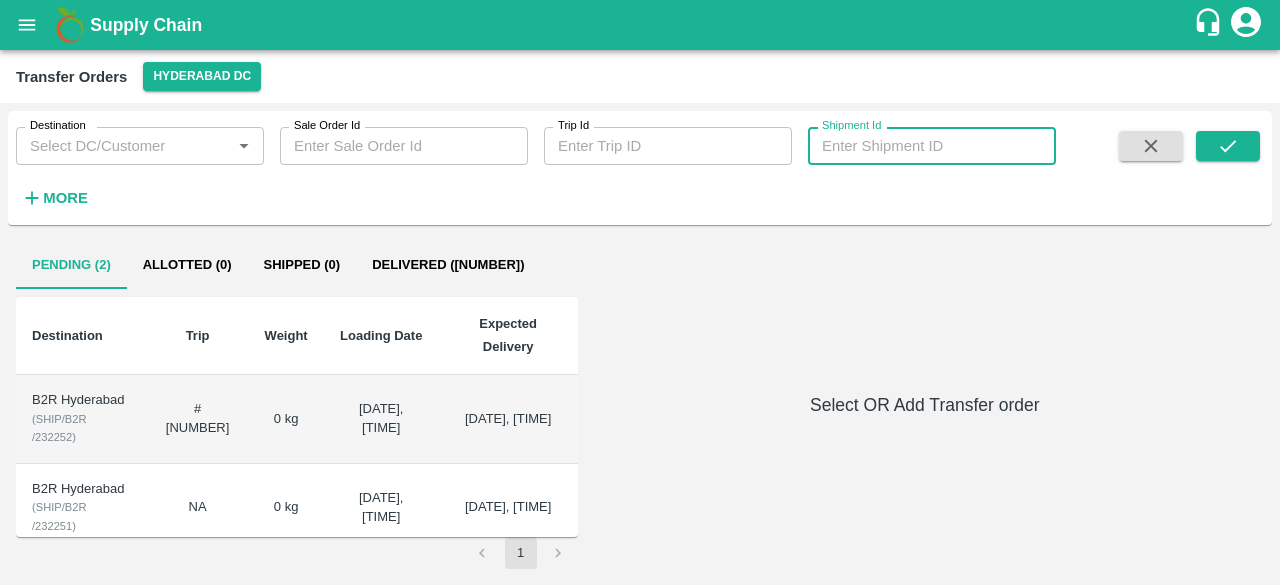 click on "Shipment Id" at bounding box center (932, 146) 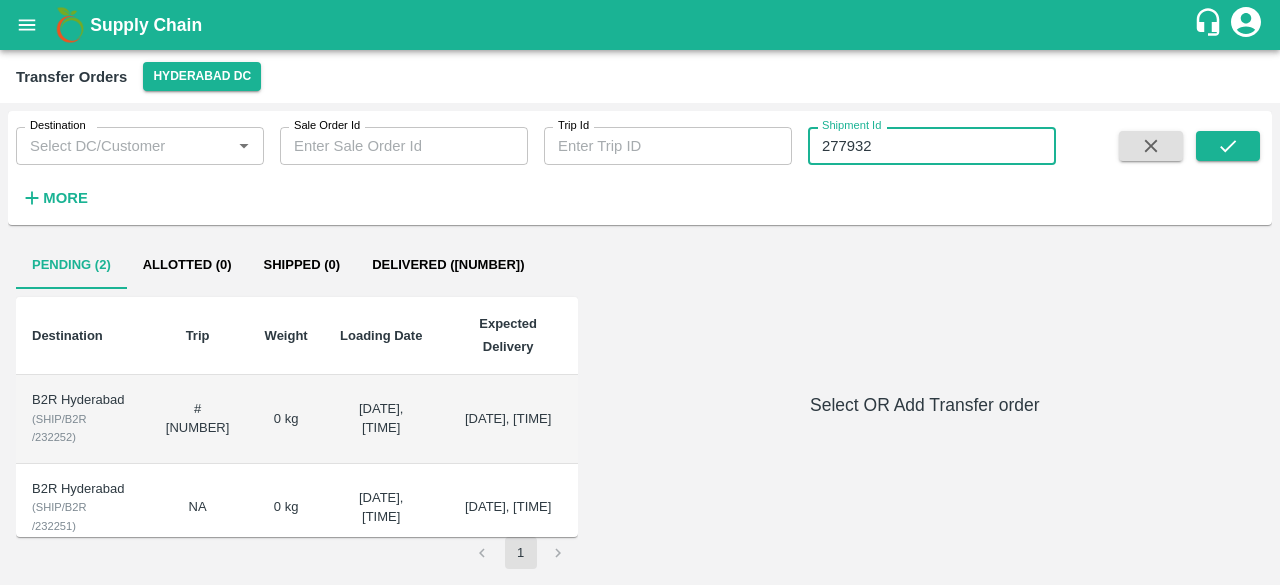 type on "277932" 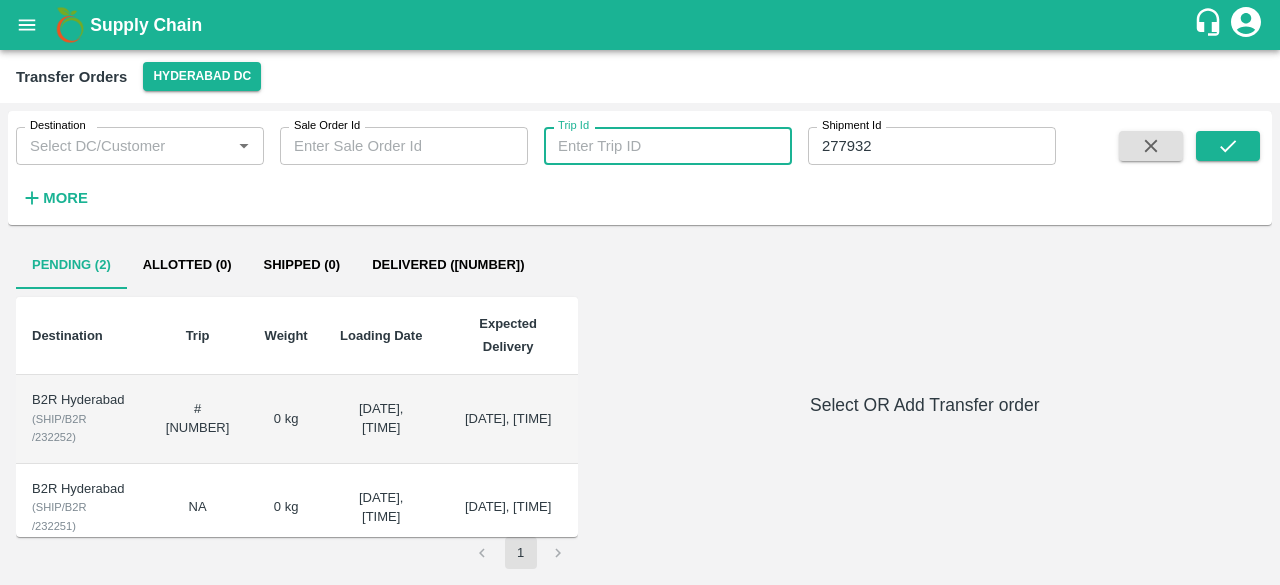 click on "Trip Id" at bounding box center [668, 146] 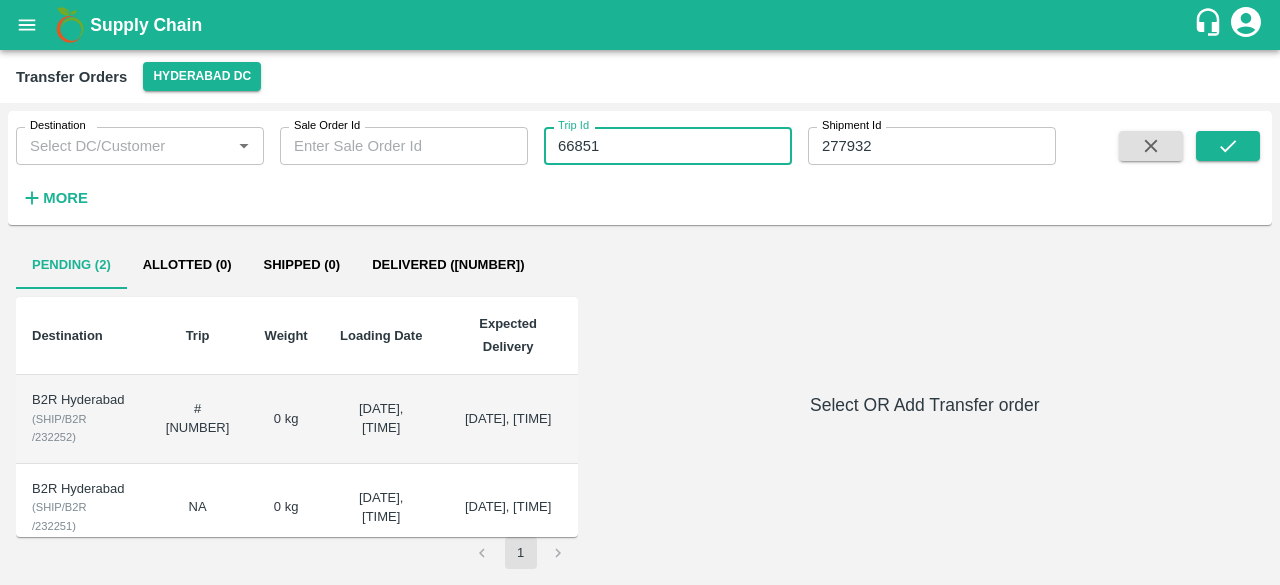 type on "66851" 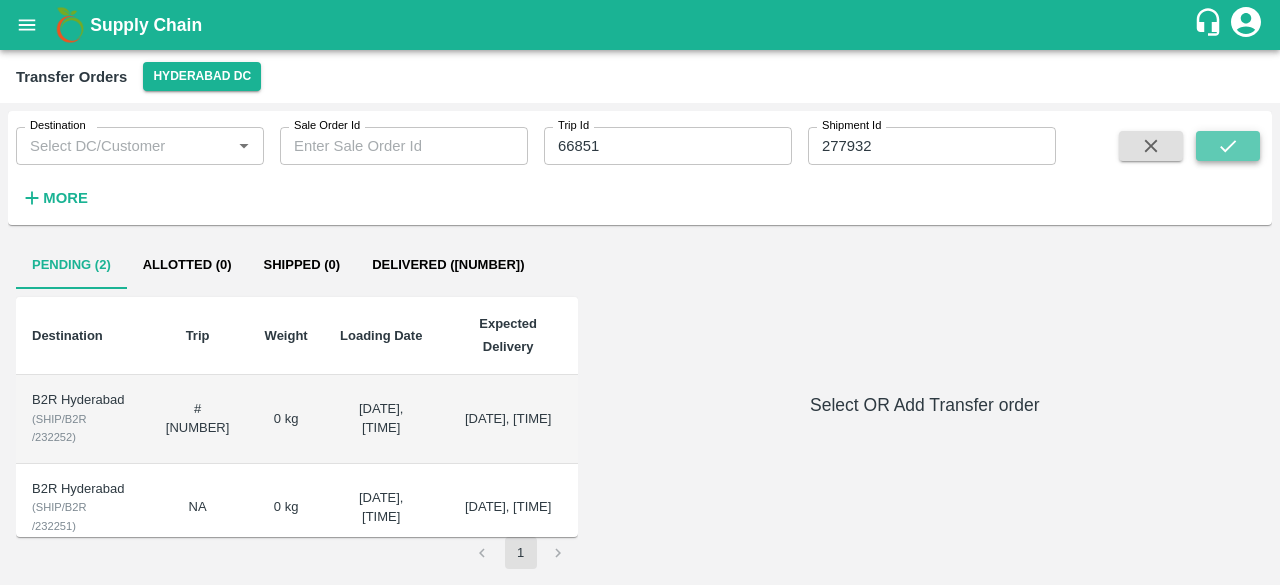 click at bounding box center [1228, 146] 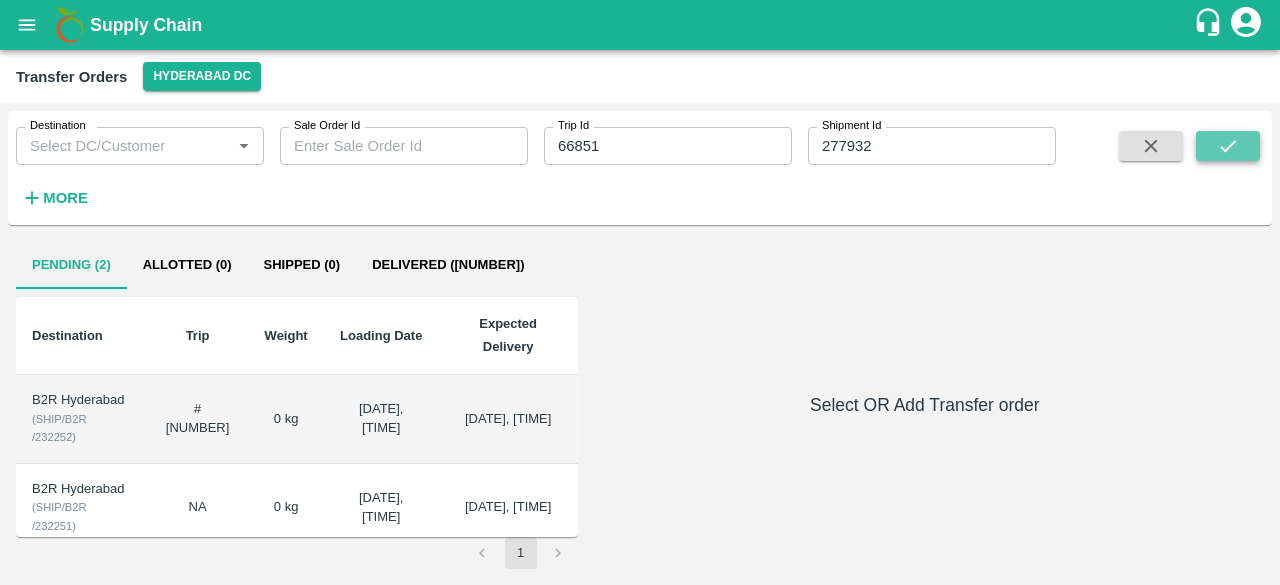 click at bounding box center [1228, 146] 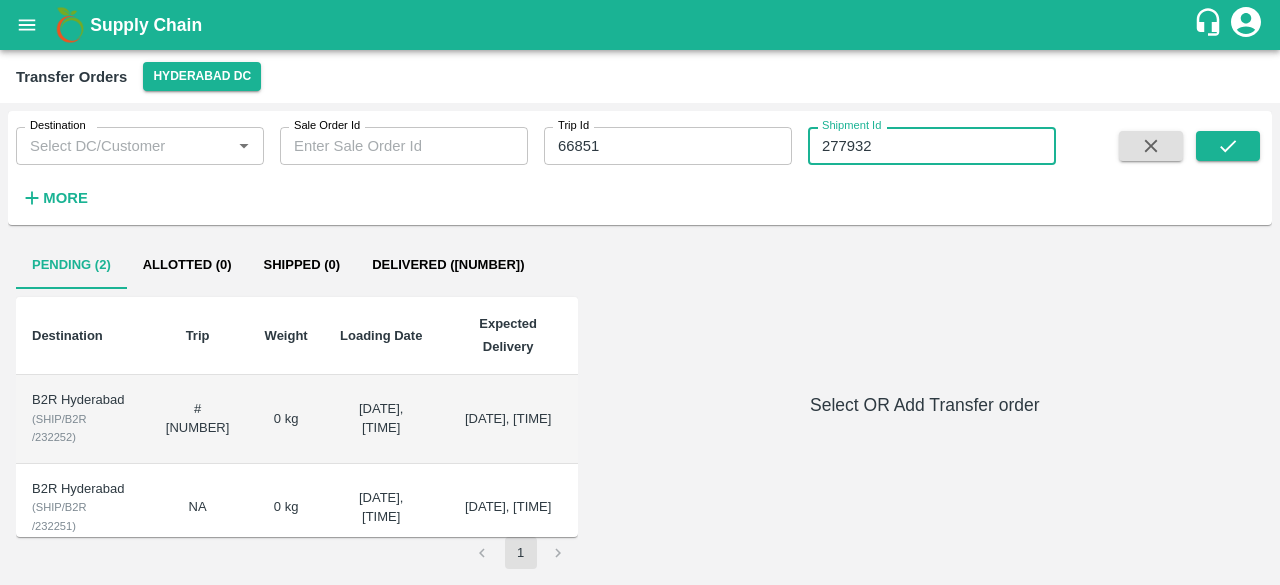 drag, startPoint x: 872, startPoint y: 137, endPoint x: 817, endPoint y: 145, distance: 55.578773 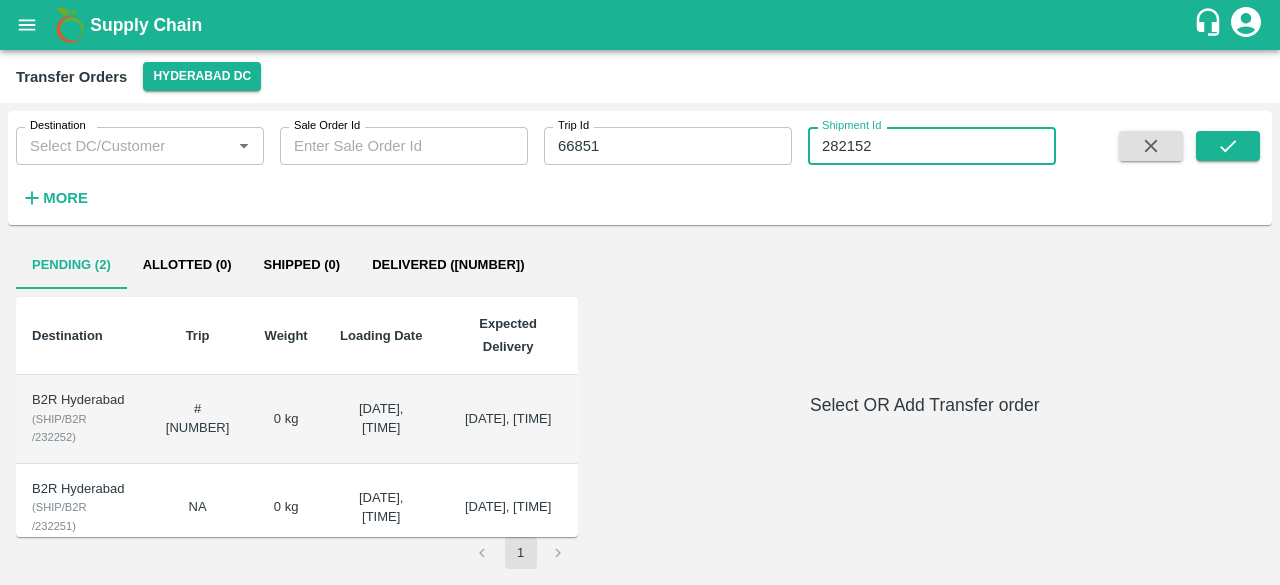 type on "282152" 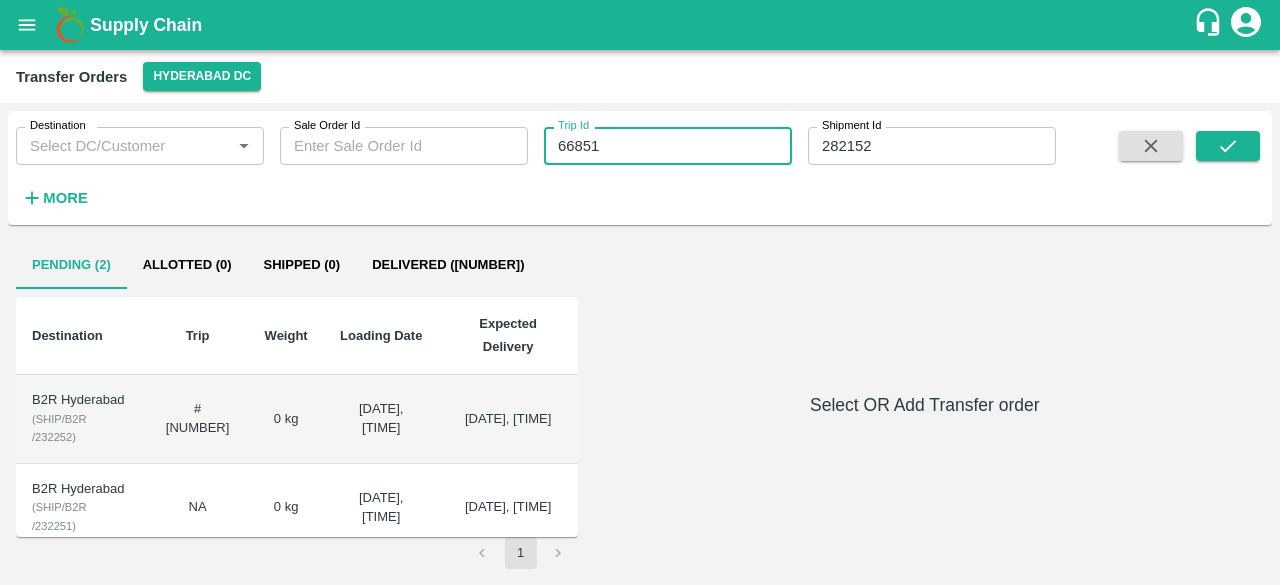 drag, startPoint x: 620, startPoint y: 159, endPoint x: 550, endPoint y: 159, distance: 70 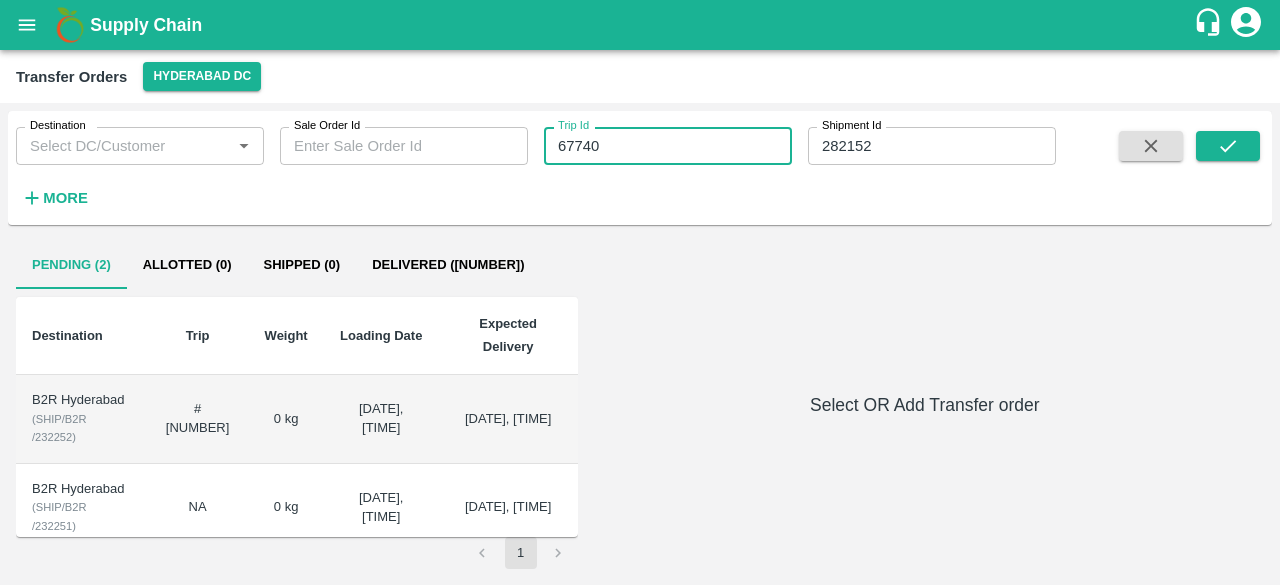 type on "67740" 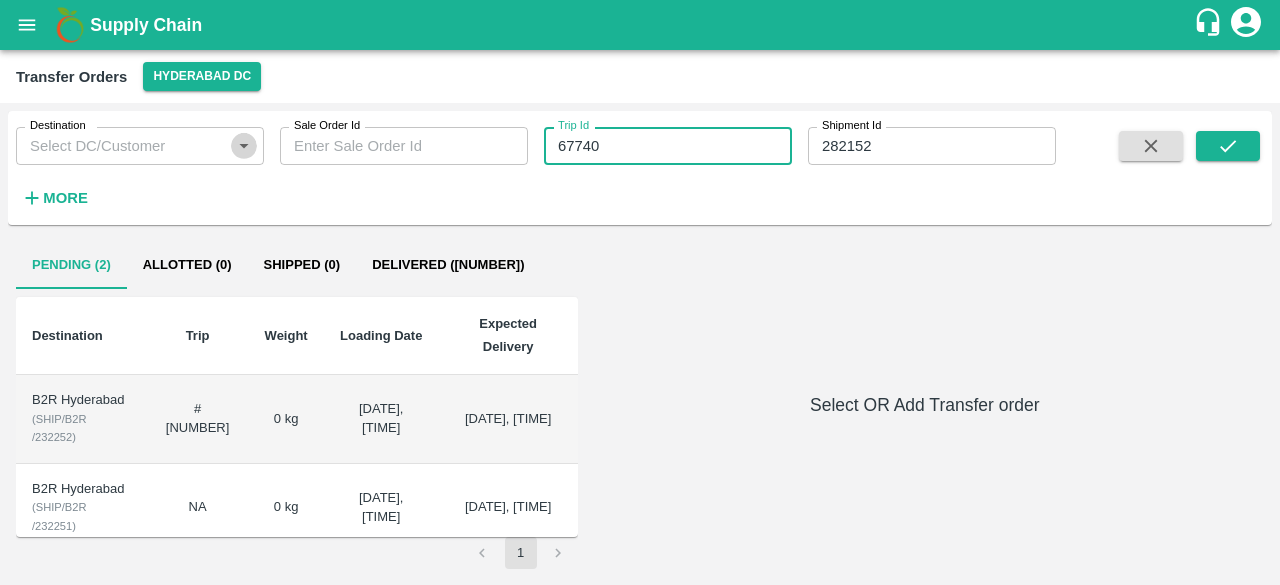 click at bounding box center (244, 146) 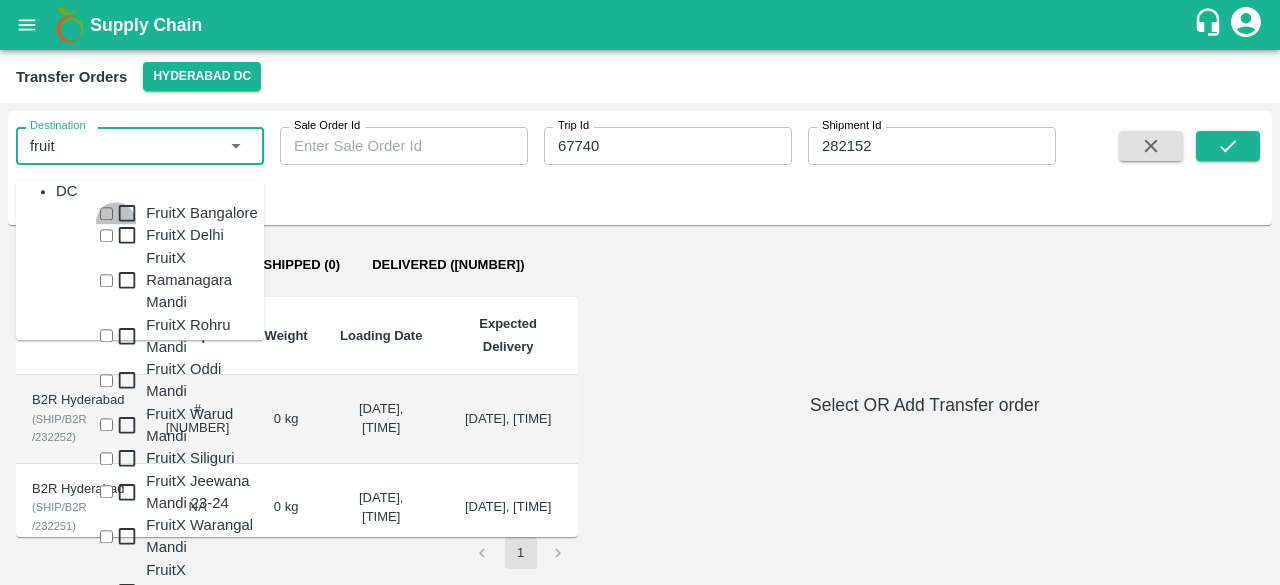click at bounding box center [106, 213] 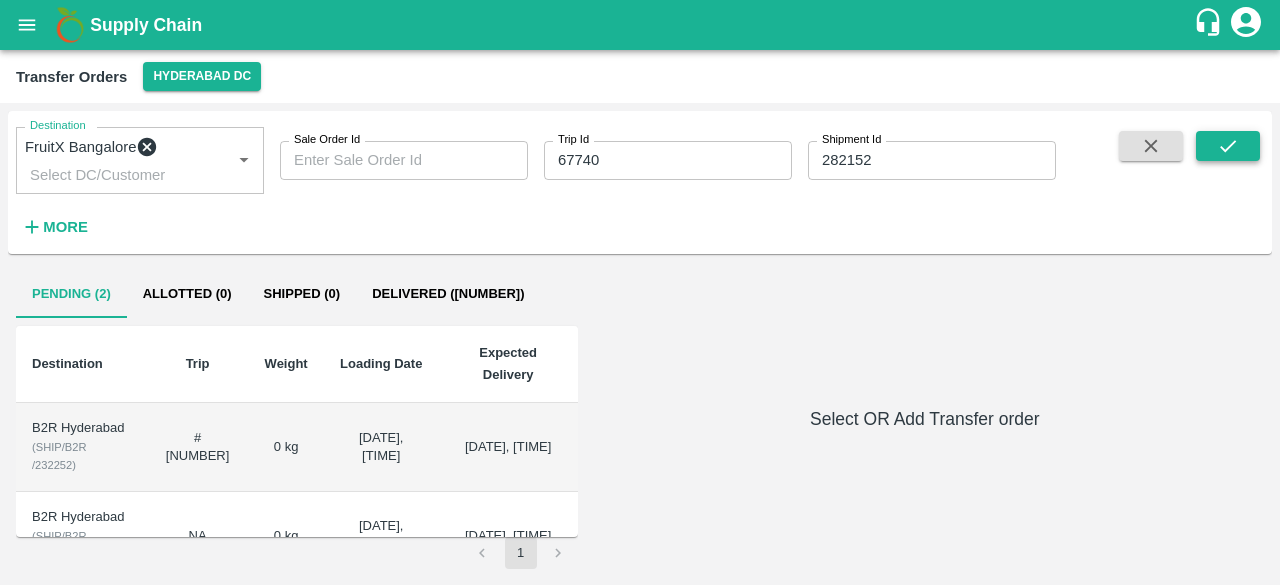 click at bounding box center (1228, 146) 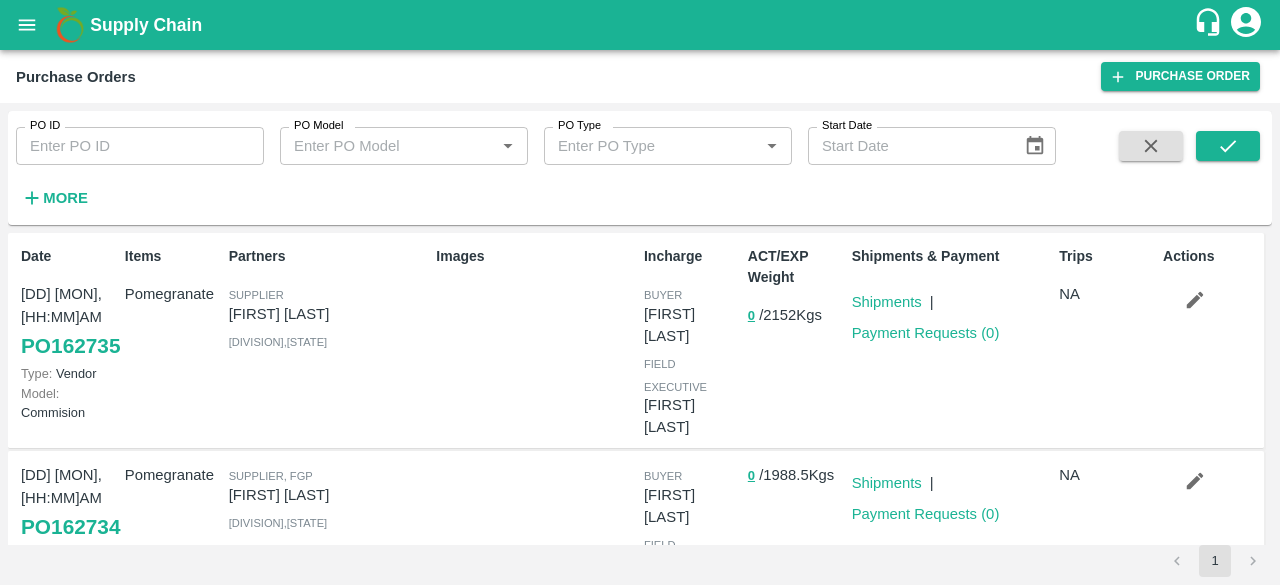 scroll, scrollTop: 0, scrollLeft: 0, axis: both 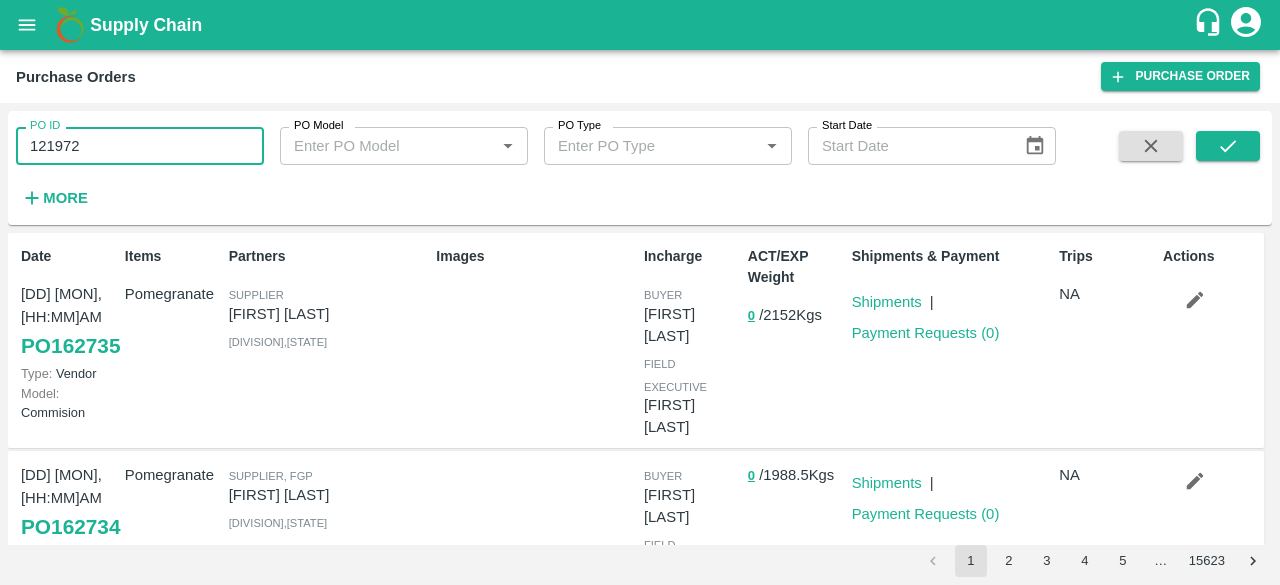 type on "121972" 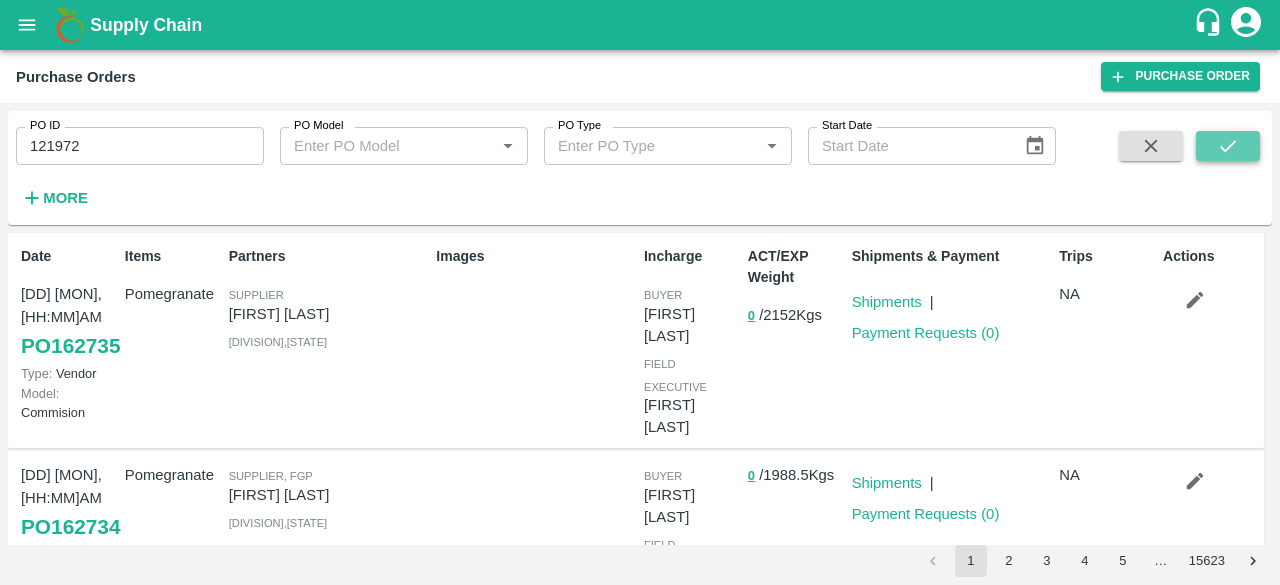 click at bounding box center [1228, 146] 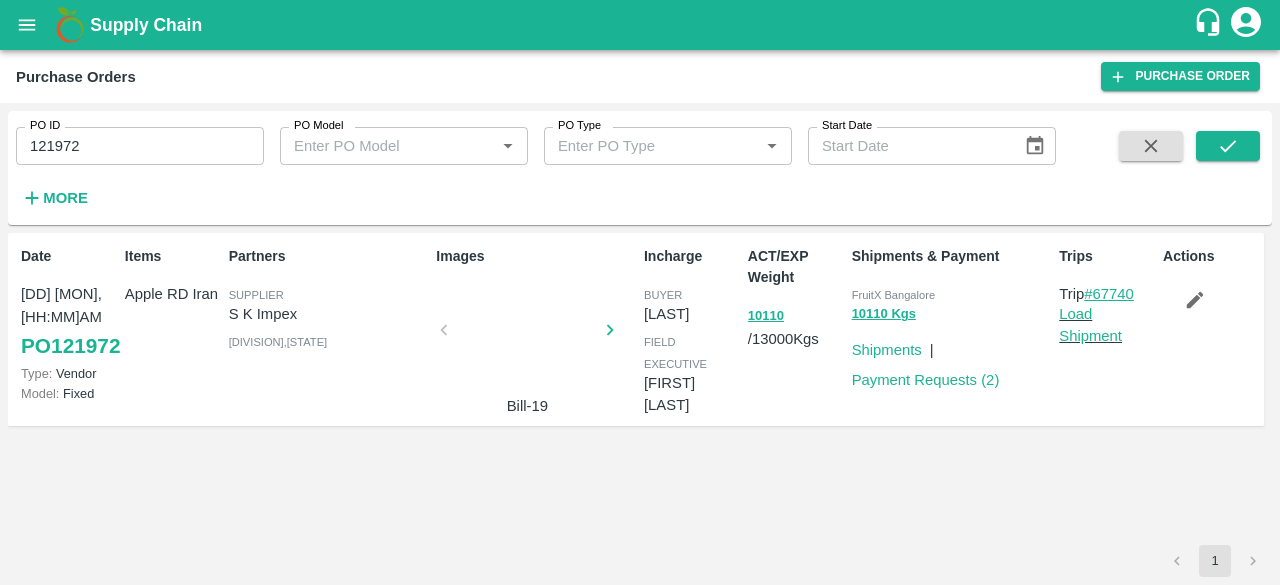 click on "#67740" at bounding box center [1109, 294] 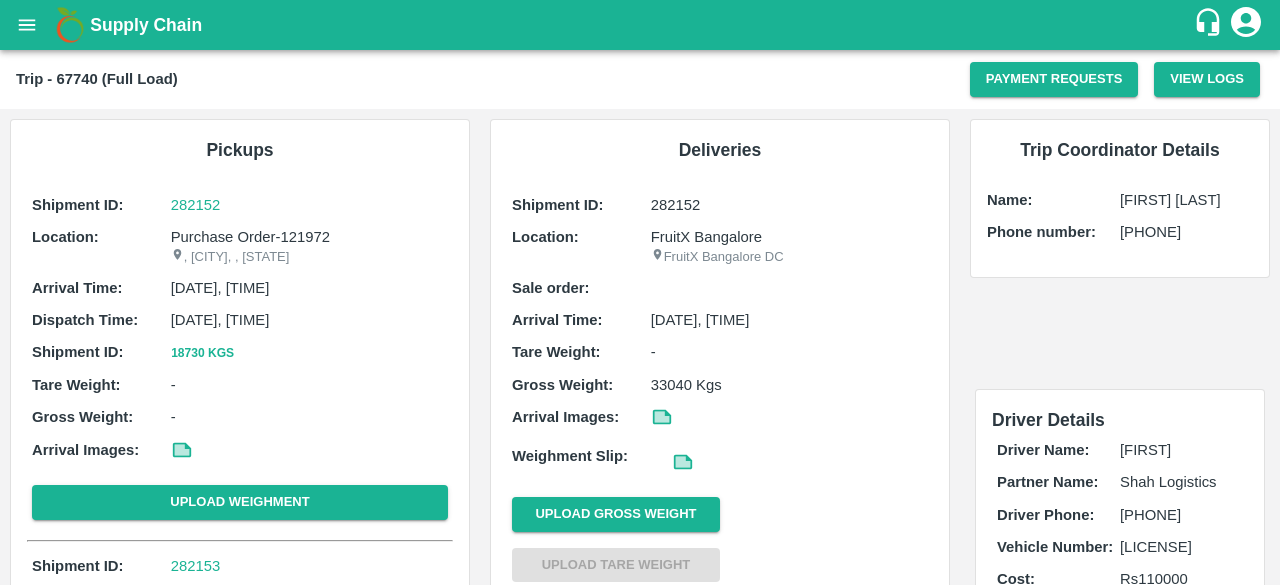 scroll, scrollTop: 0, scrollLeft: 0, axis: both 